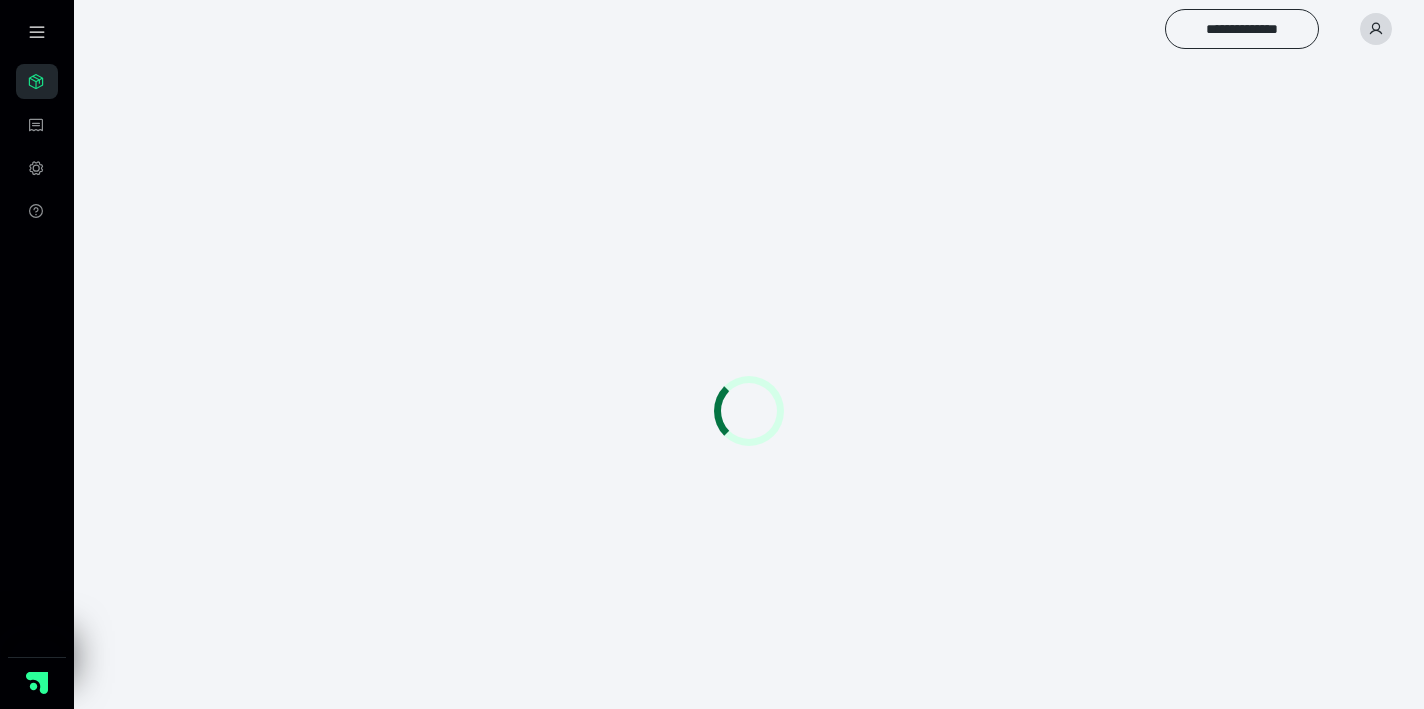 scroll, scrollTop: 0, scrollLeft: 0, axis: both 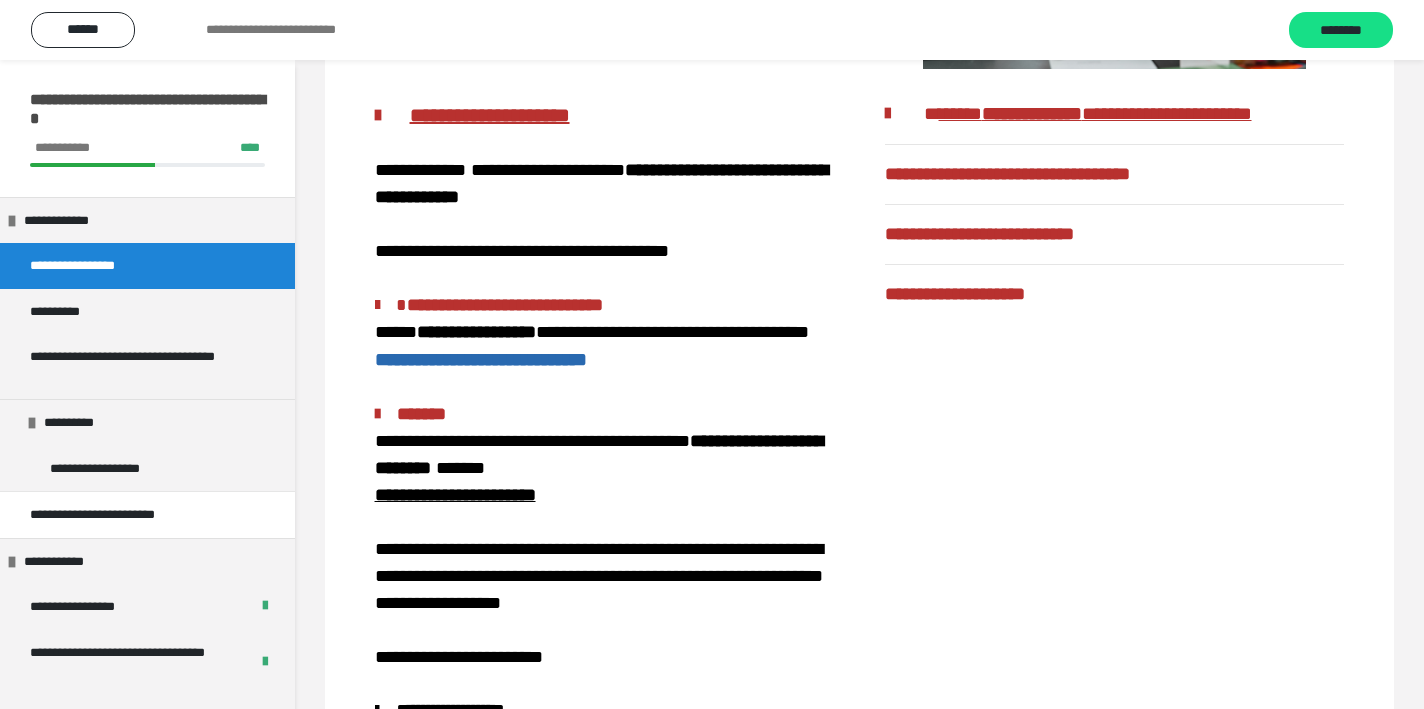 click on "**********" at bounding box center (979, 234) 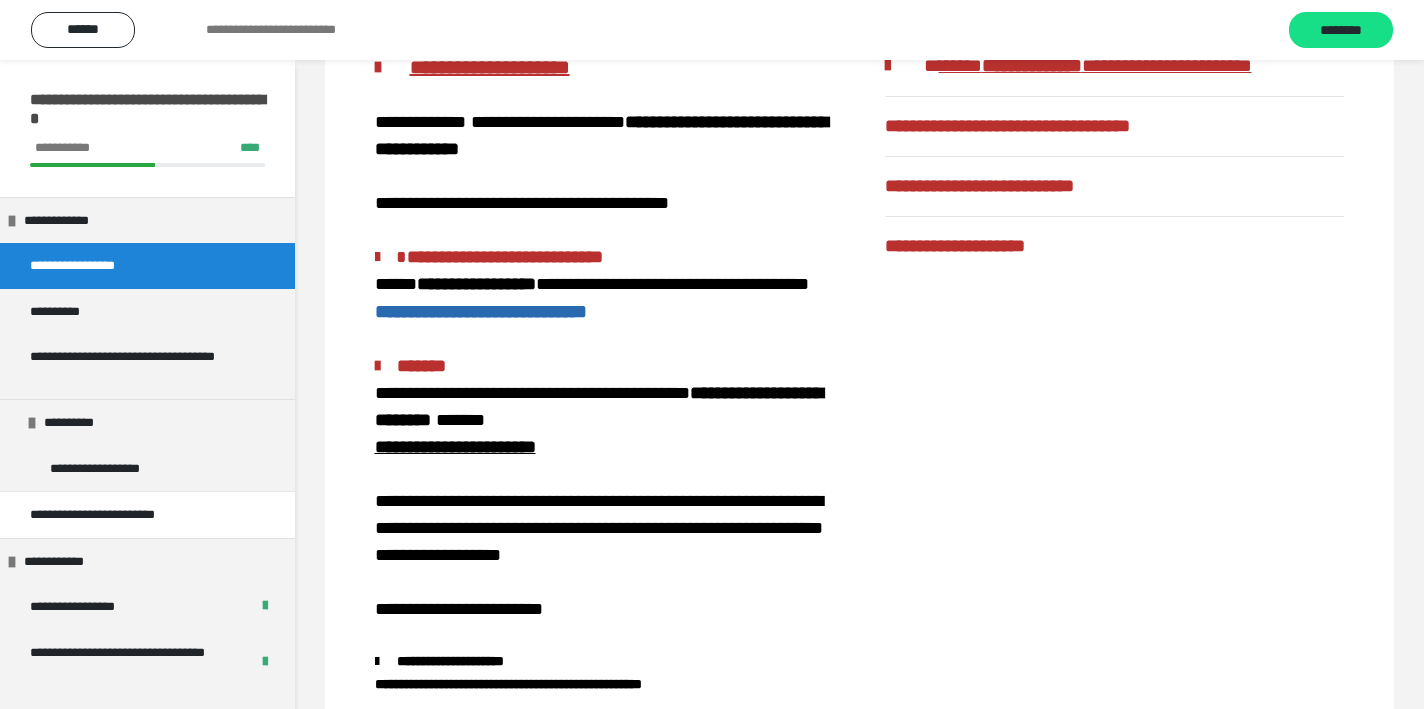scroll, scrollTop: 518, scrollLeft: 0, axis: vertical 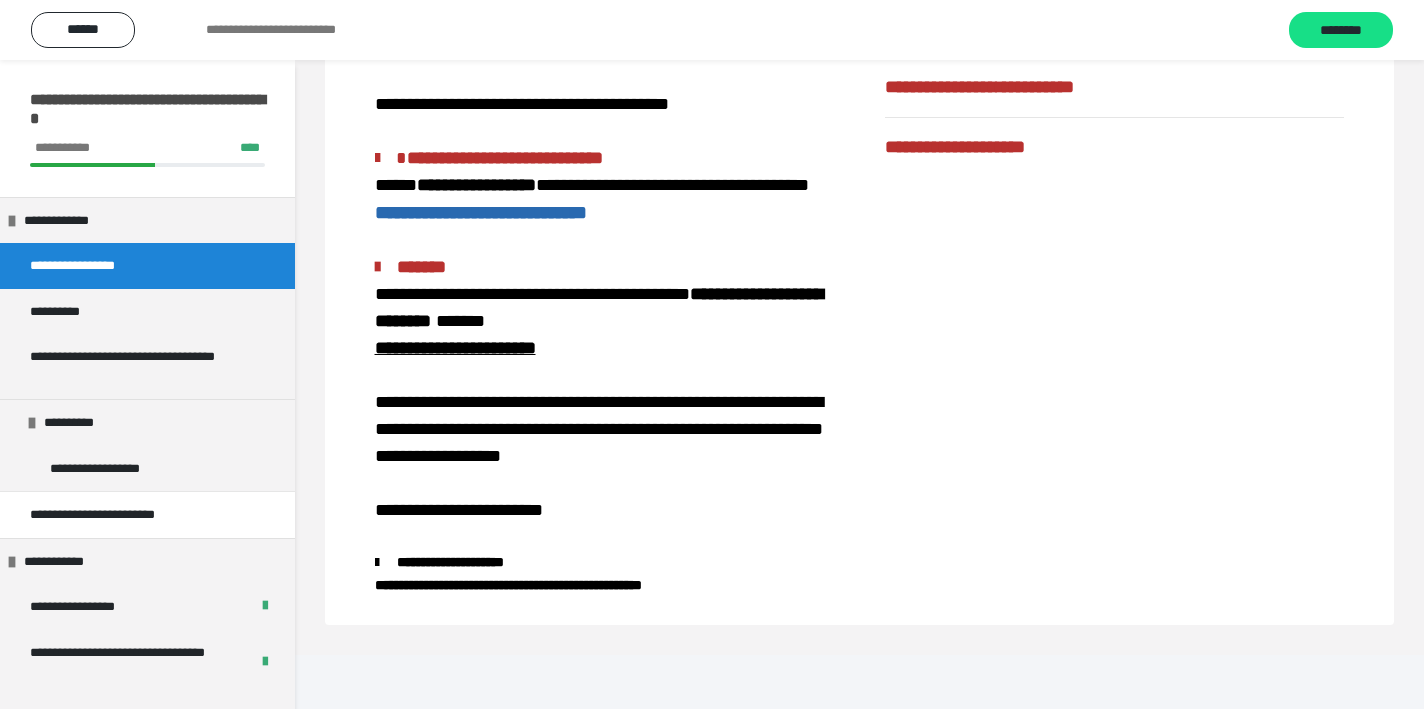 click on "**********" at bounding box center (100, 266) 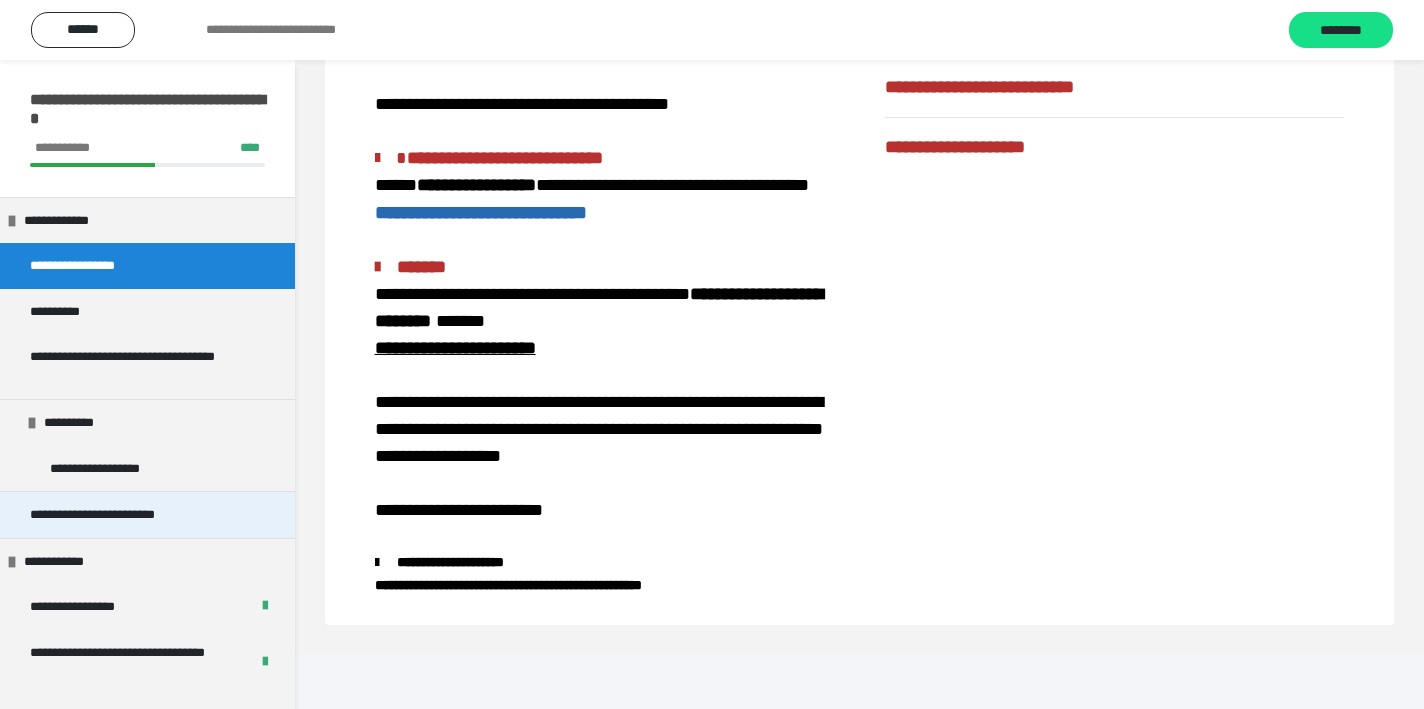 click on "**********" at bounding box center (124, 515) 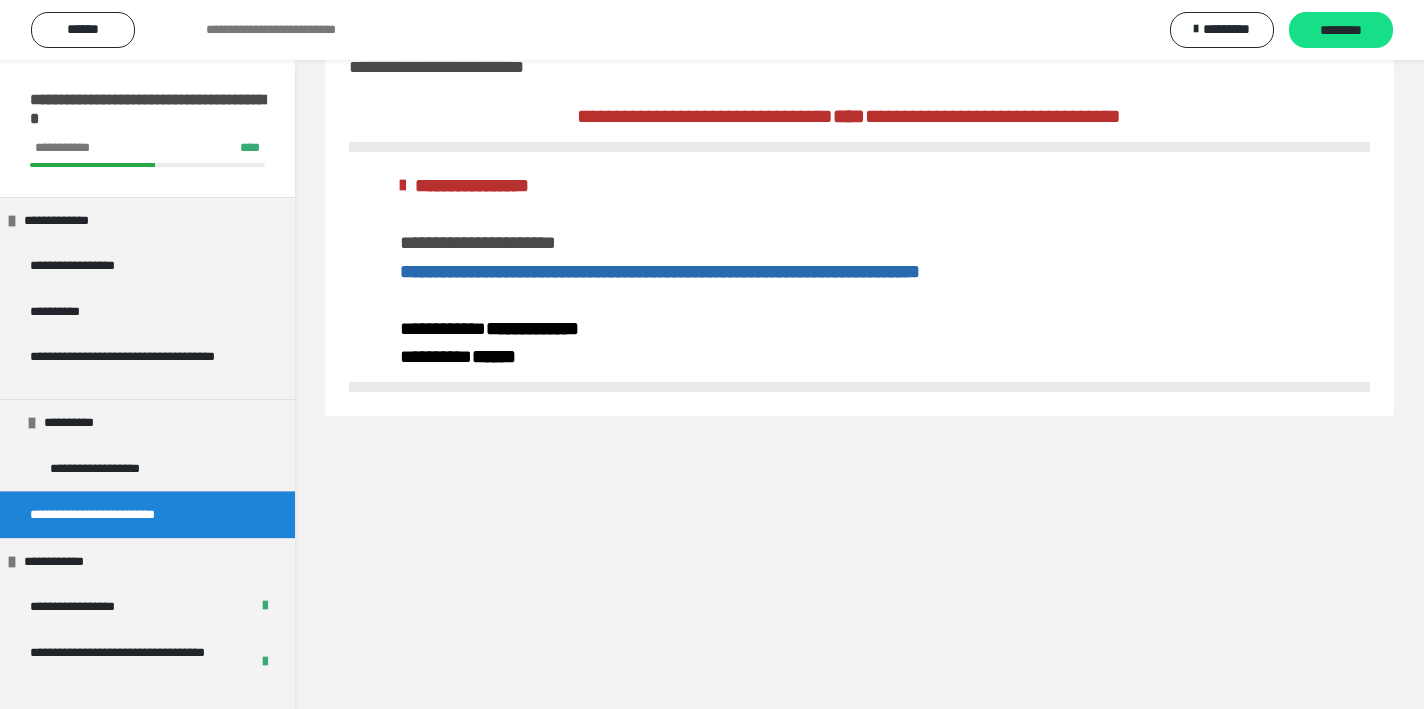 scroll, scrollTop: 0, scrollLeft: 0, axis: both 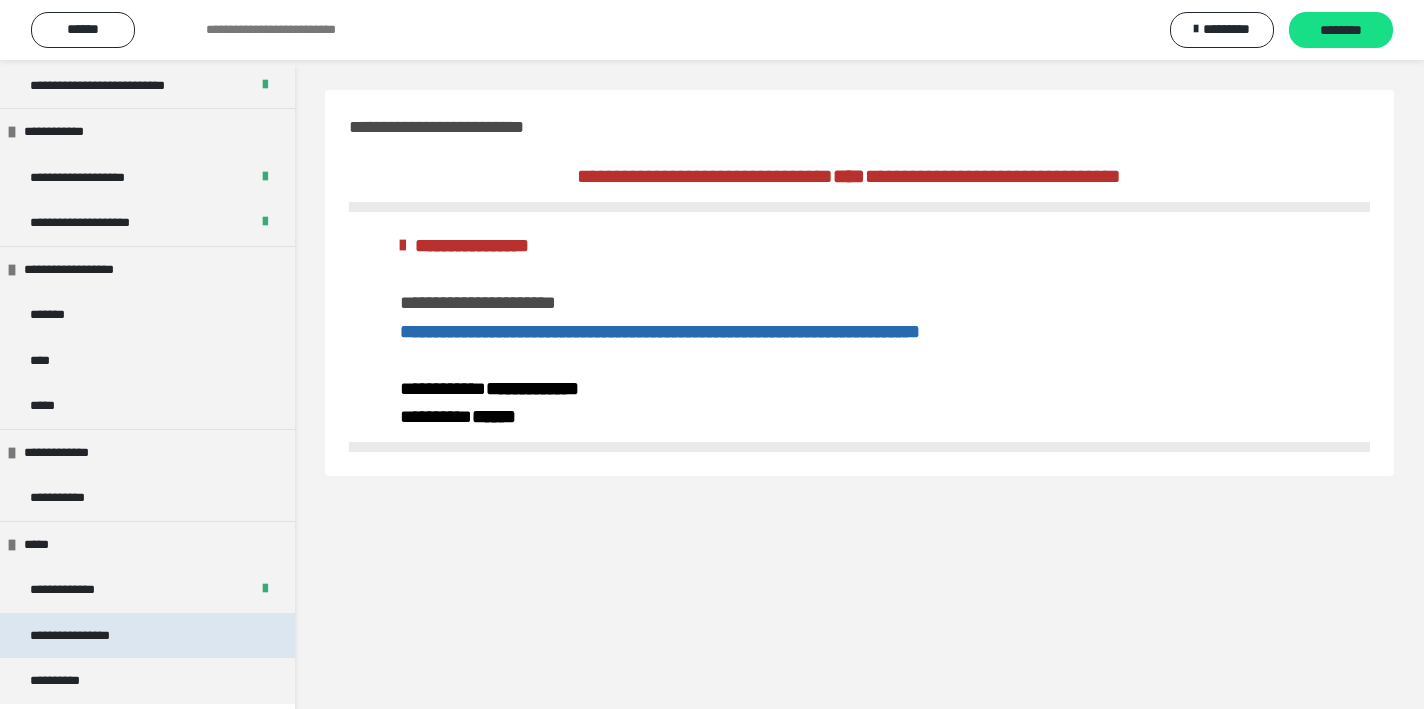 click on "**********" at bounding box center (88, 636) 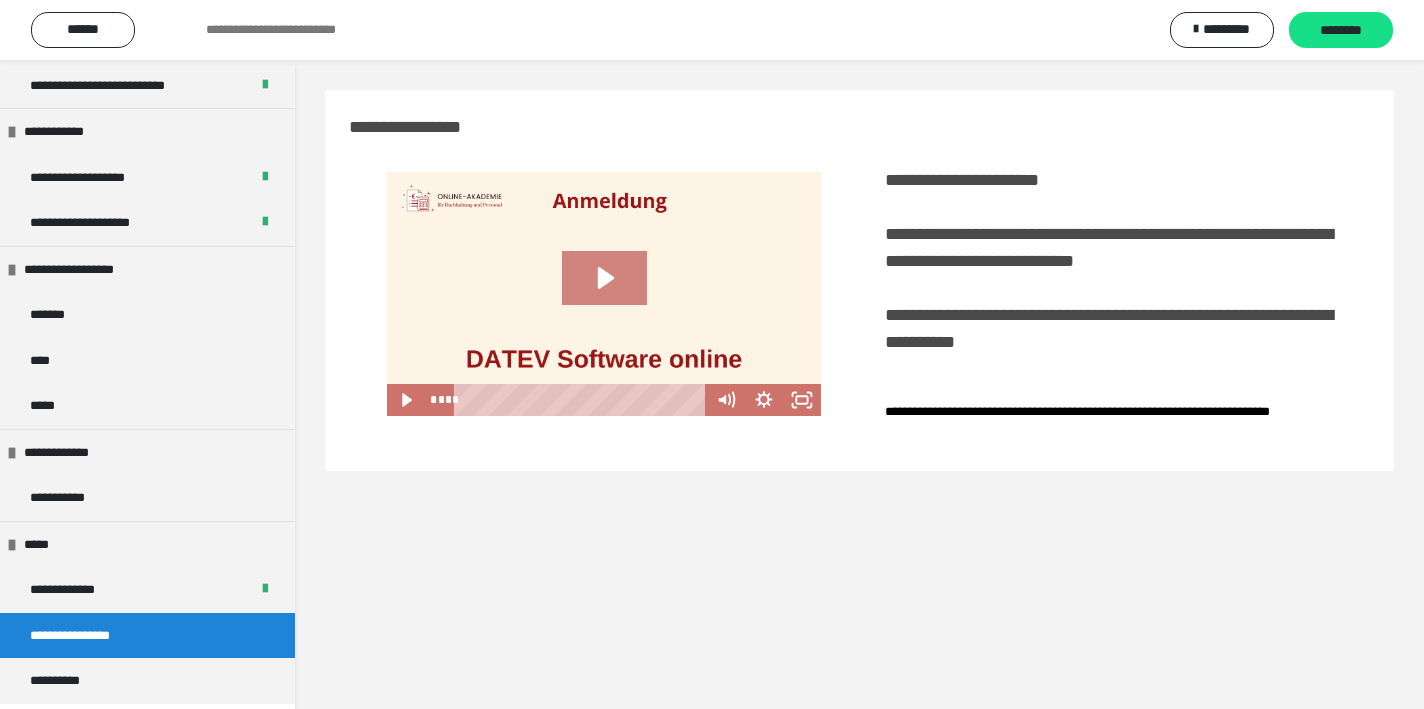 click 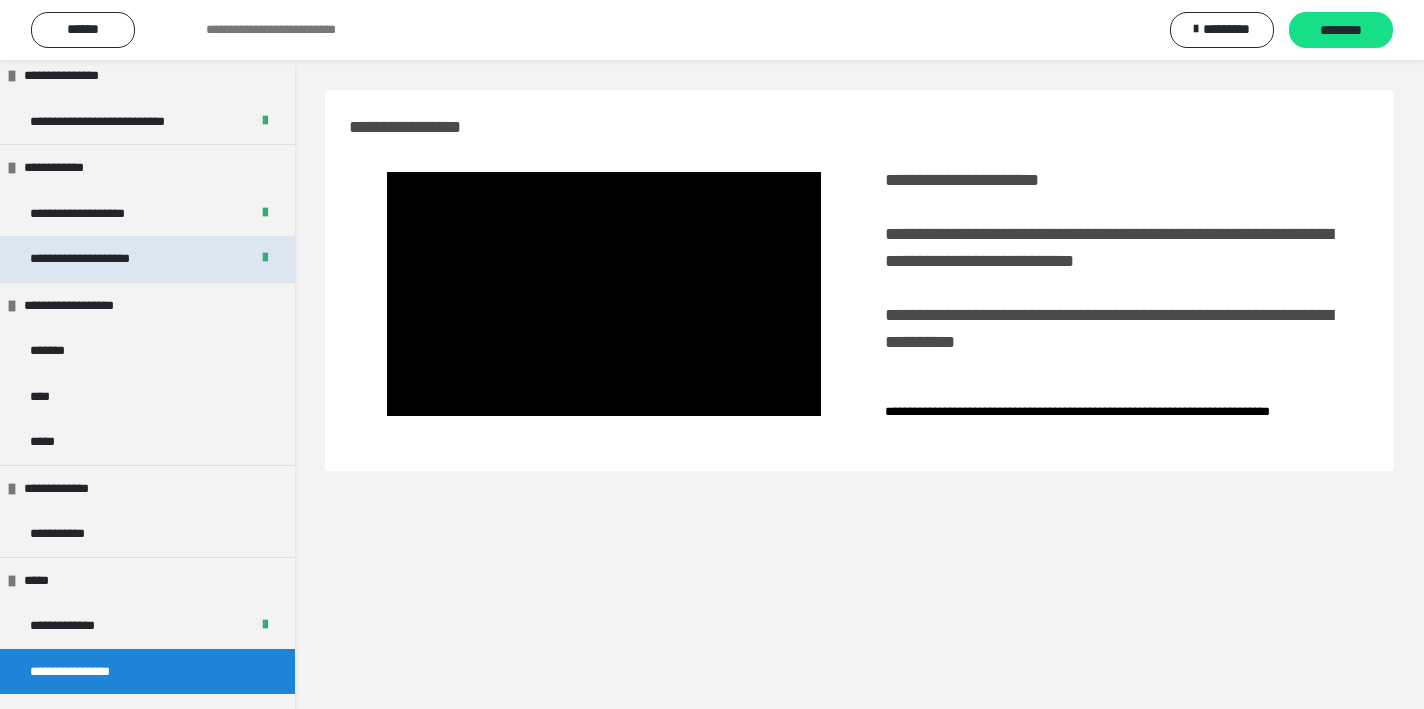 scroll, scrollTop: 1166, scrollLeft: 0, axis: vertical 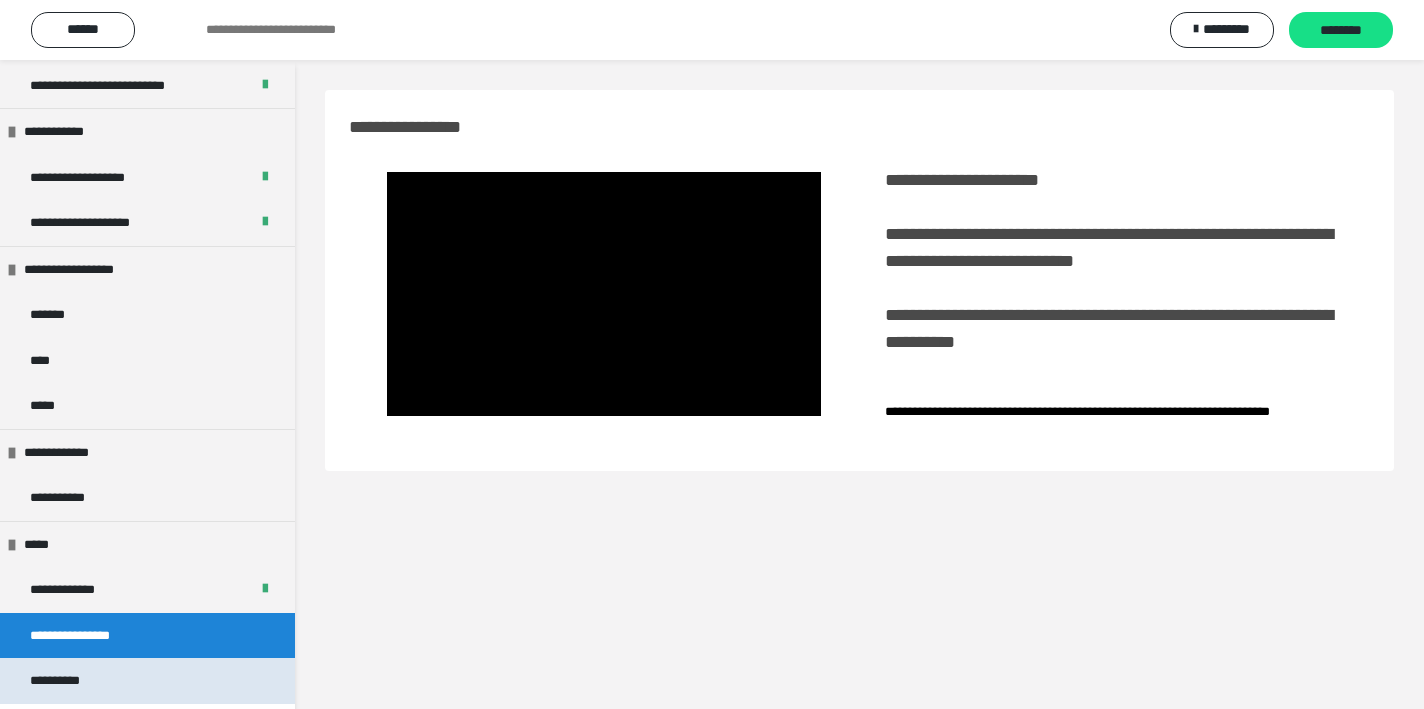 click on "**********" at bounding box center [67, 681] 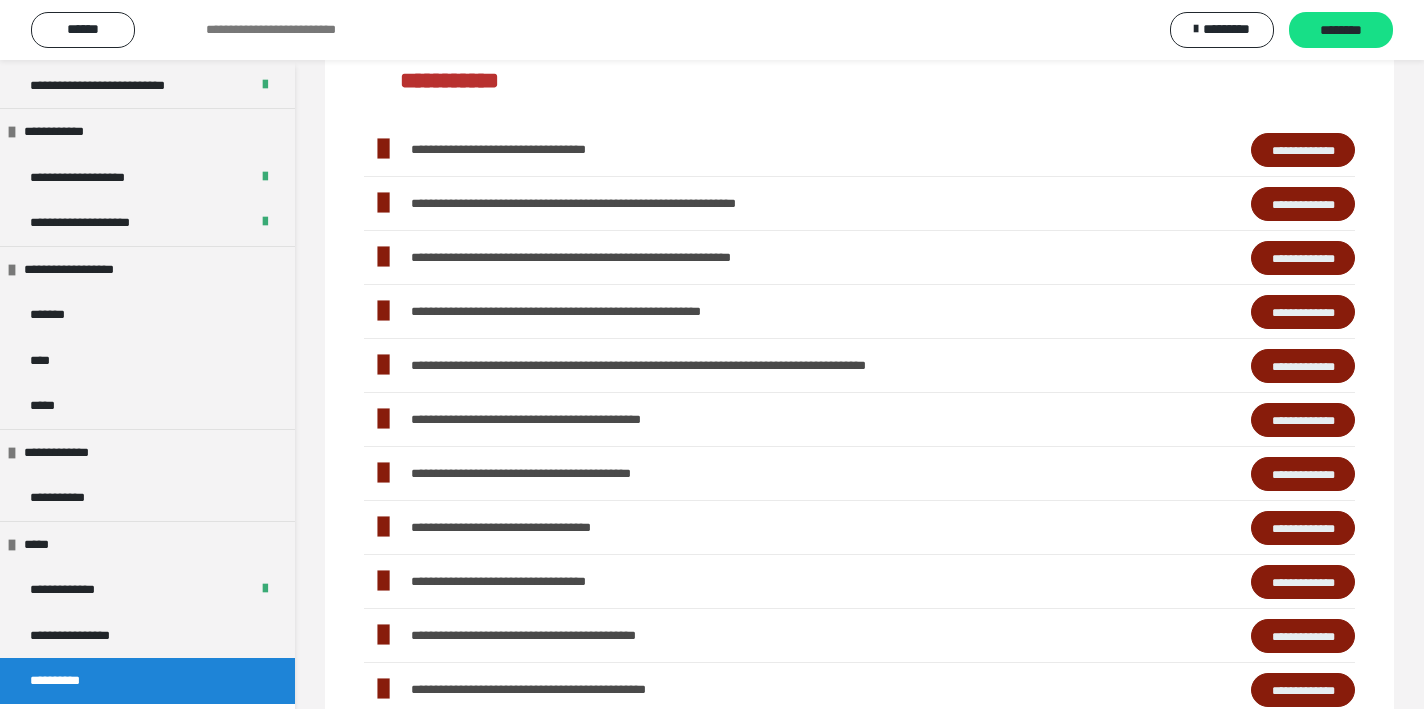 scroll, scrollTop: 1026, scrollLeft: 0, axis: vertical 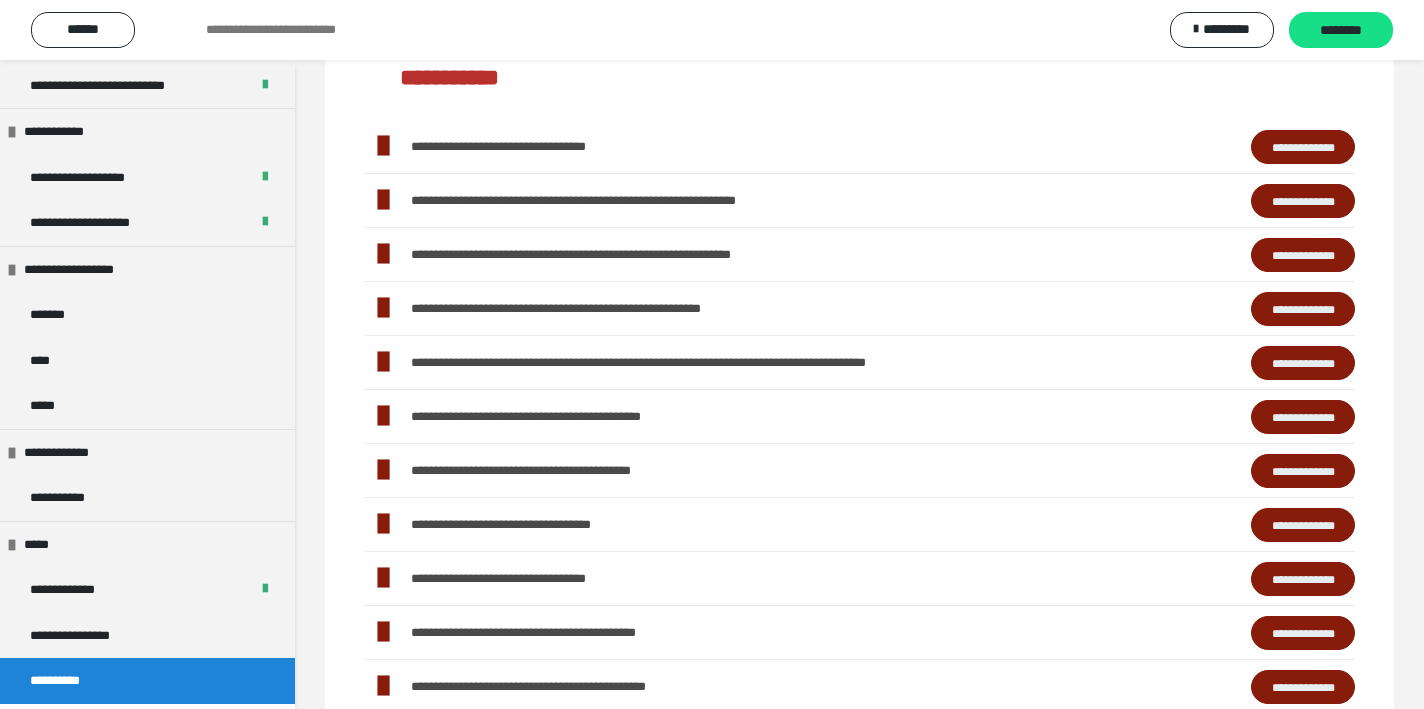 click on "**********" at bounding box center [1303, 147] 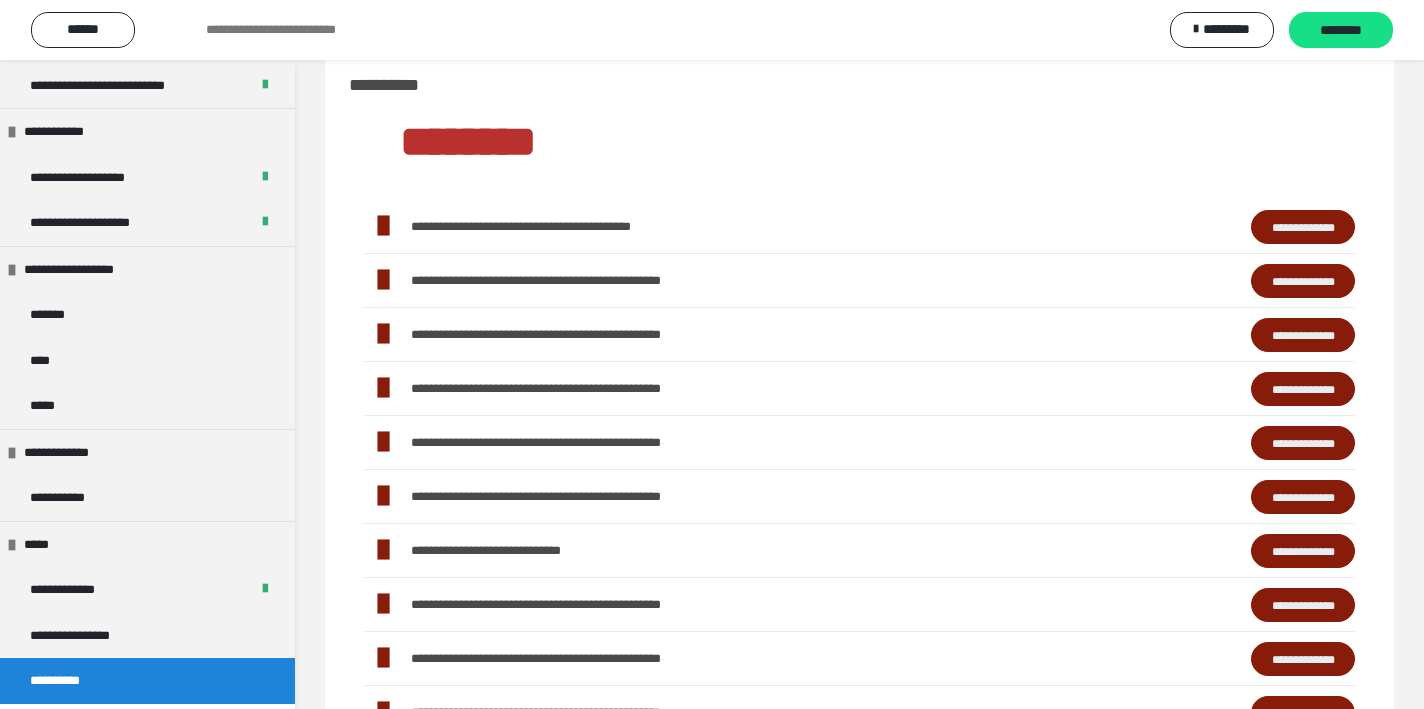 scroll, scrollTop: 41, scrollLeft: 0, axis: vertical 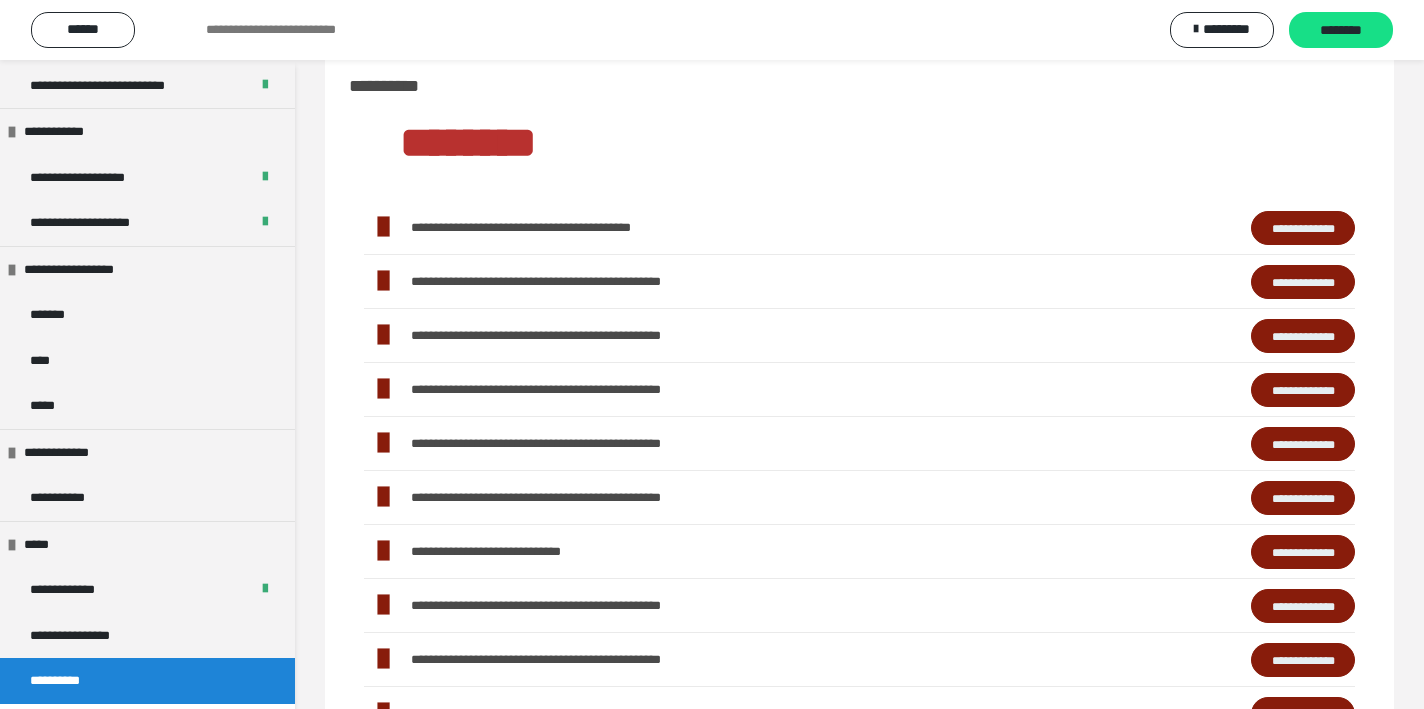click on "**********" at bounding box center (1303, 228) 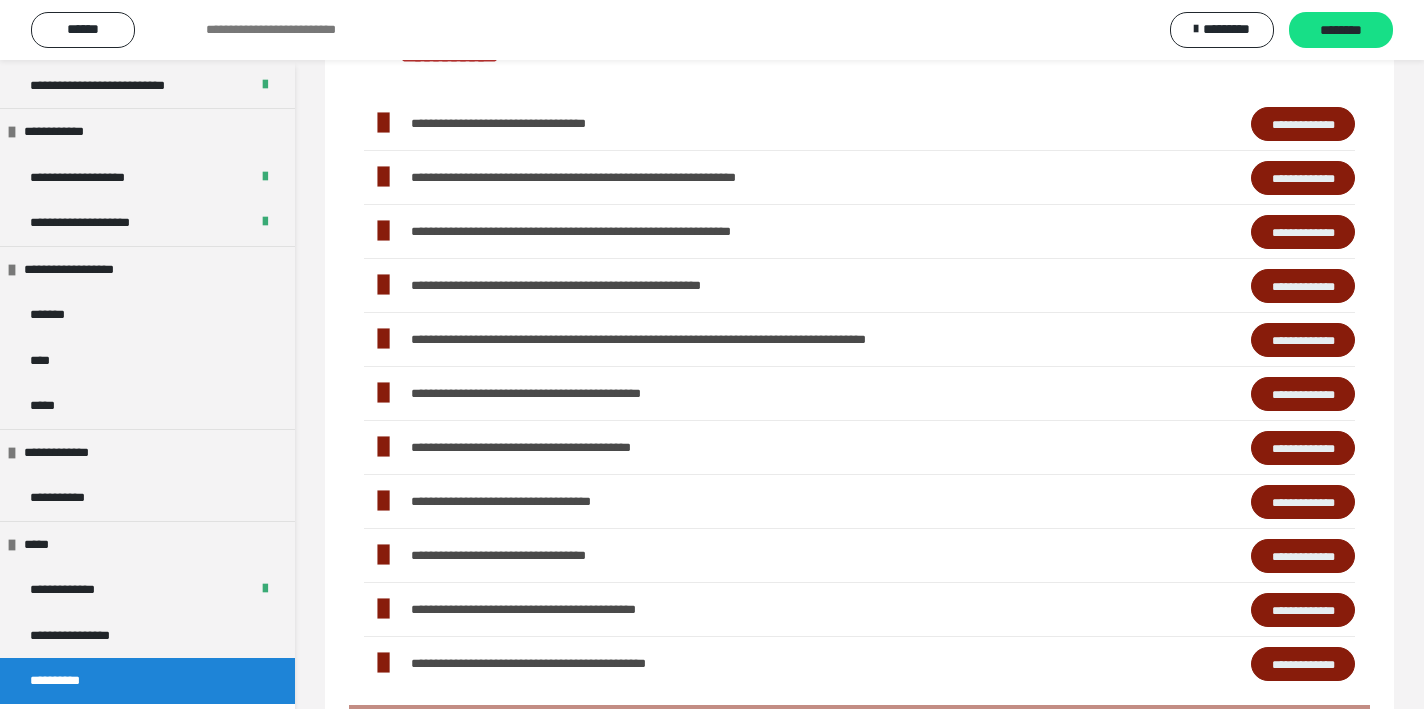 scroll, scrollTop: 1052, scrollLeft: 0, axis: vertical 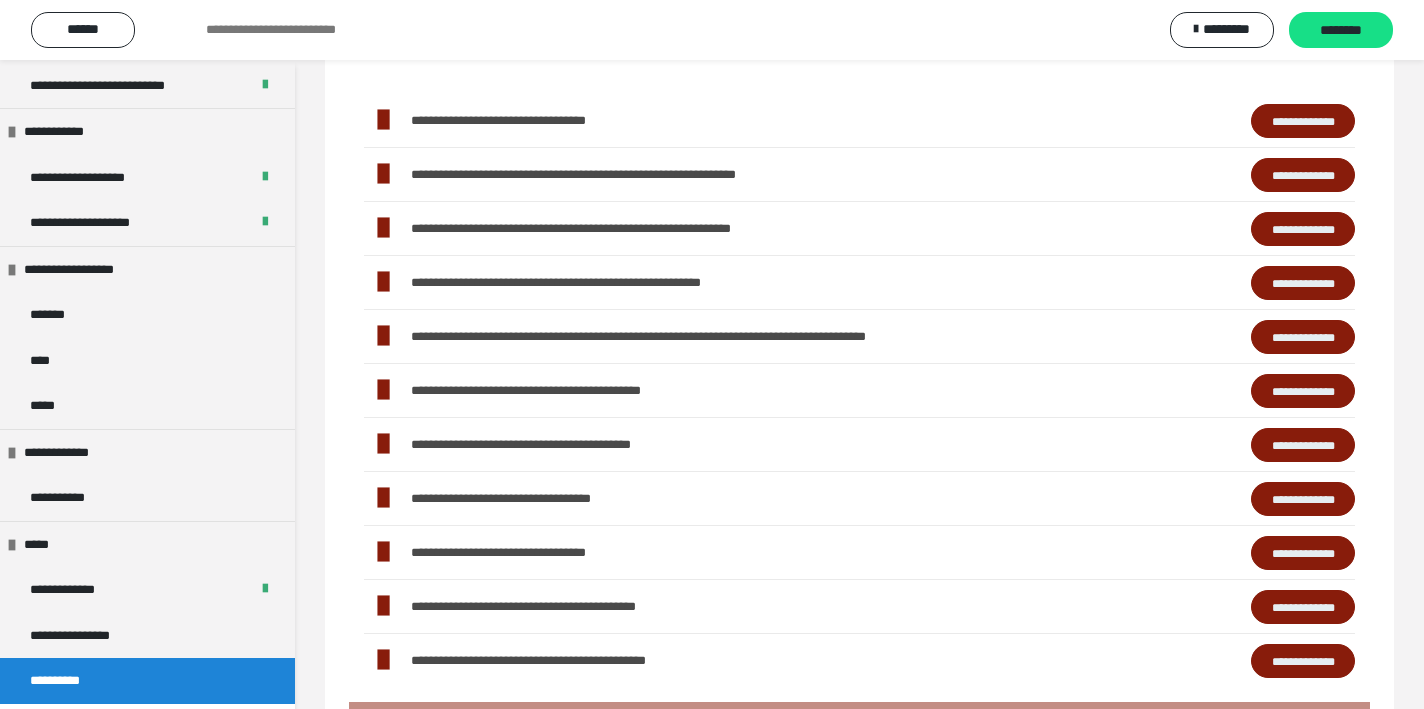 click on "**********" at bounding box center (1303, 121) 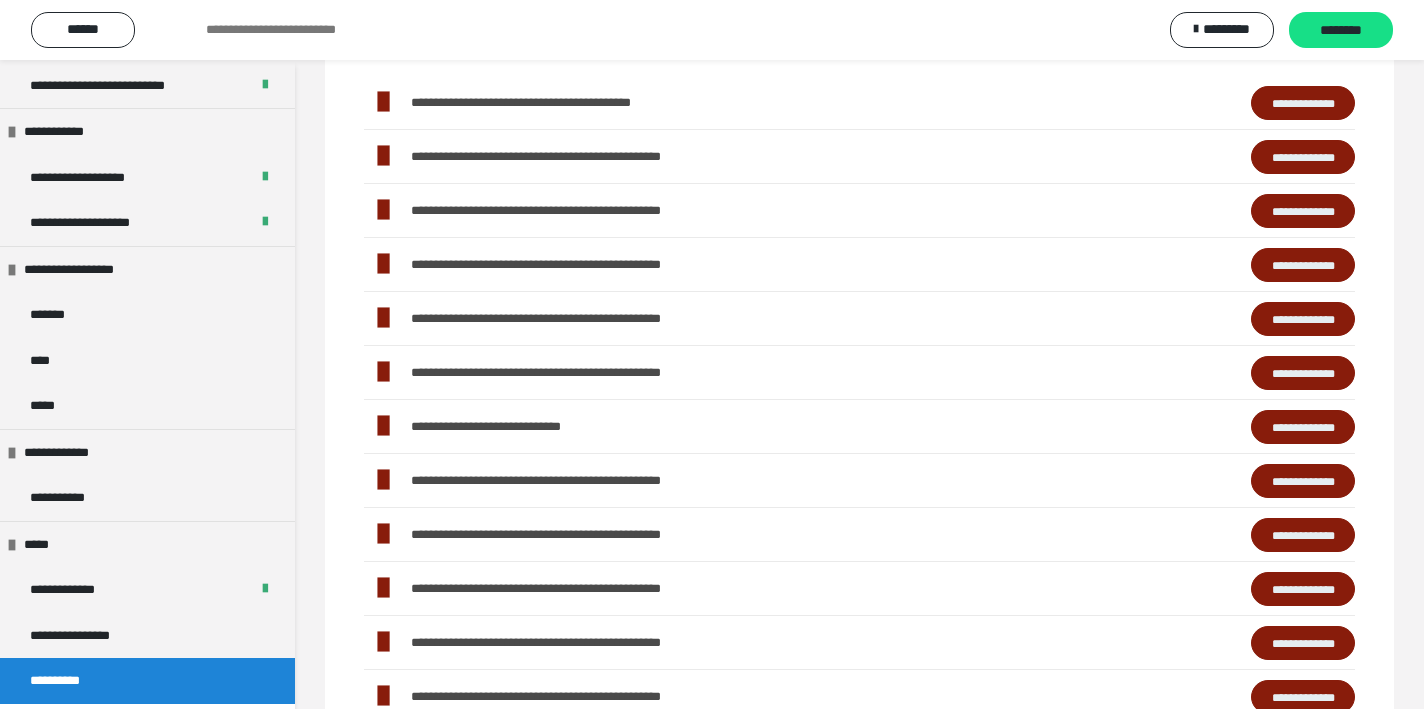 scroll, scrollTop: 161, scrollLeft: 0, axis: vertical 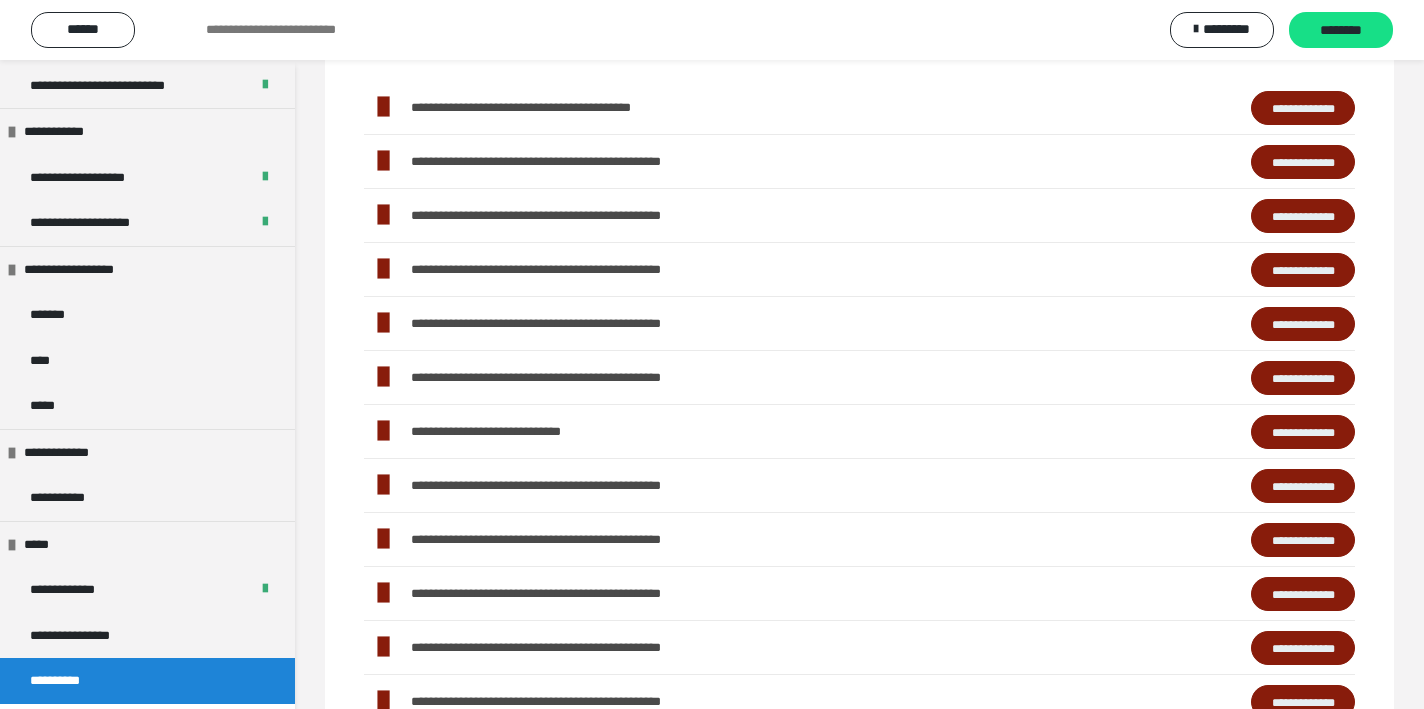 click on "**********" at bounding box center [1303, 432] 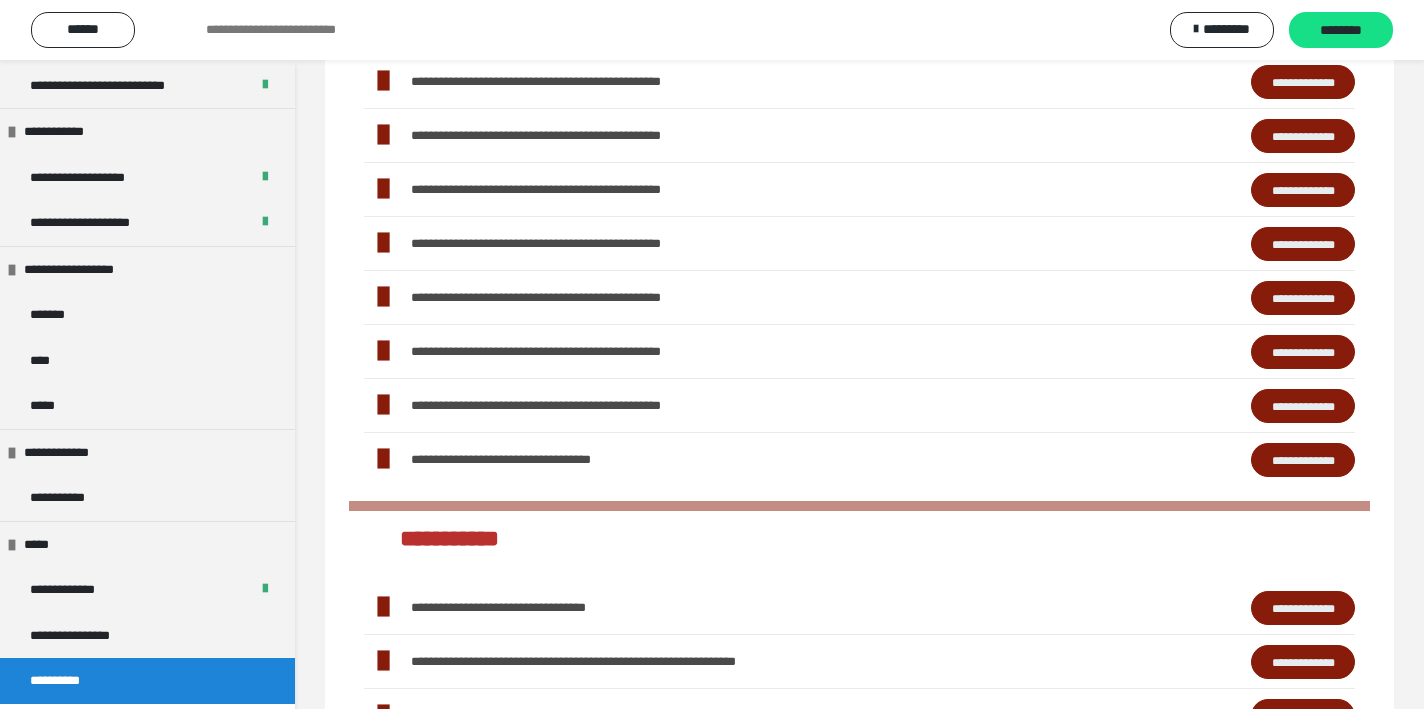 scroll, scrollTop: 579, scrollLeft: 0, axis: vertical 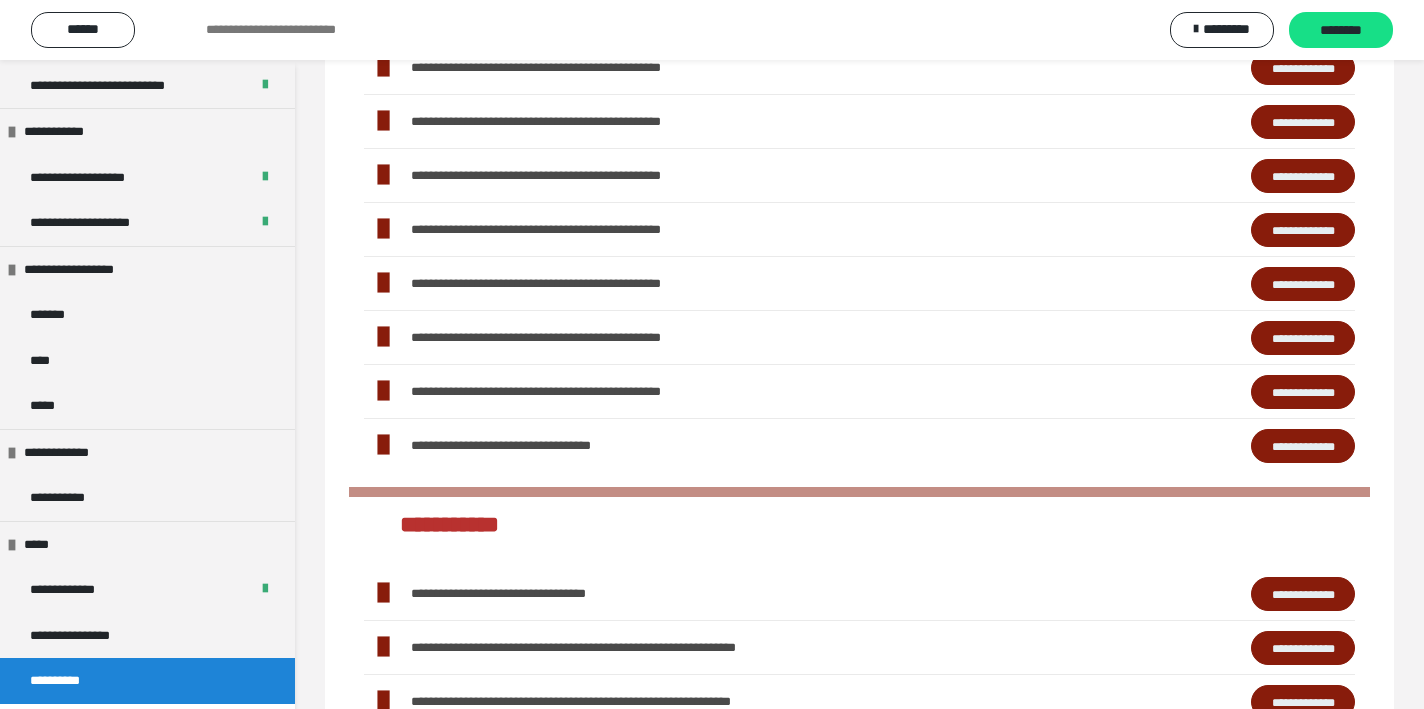 click on "**********" at bounding box center [637, 647] 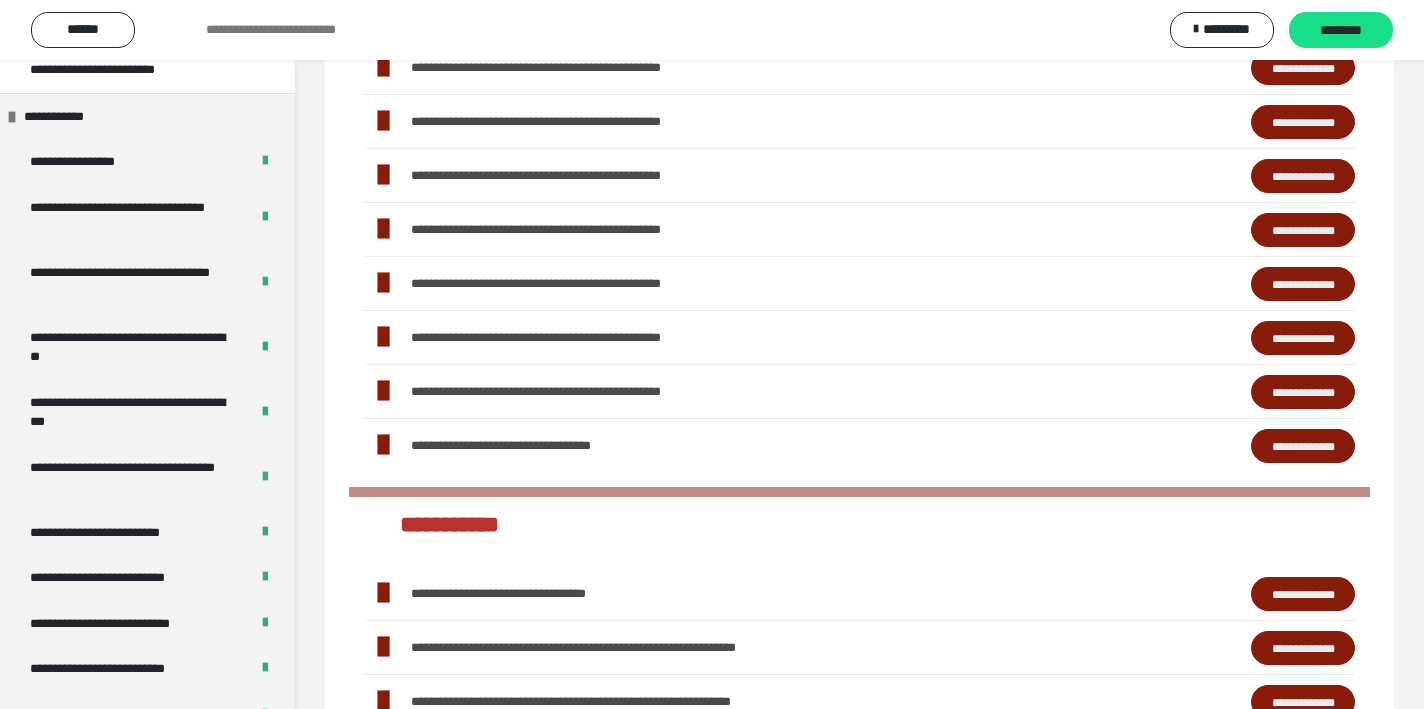 scroll, scrollTop: 0, scrollLeft: 0, axis: both 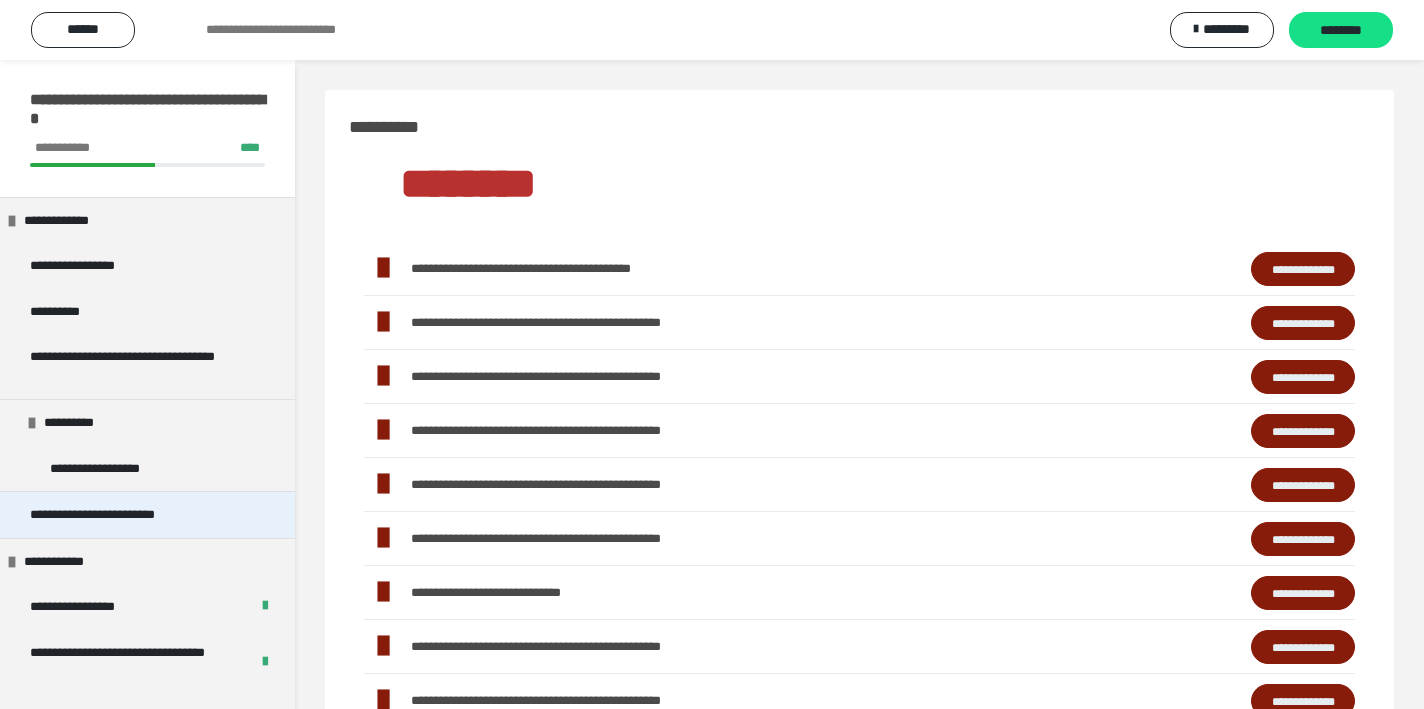 click on "**********" at bounding box center [124, 515] 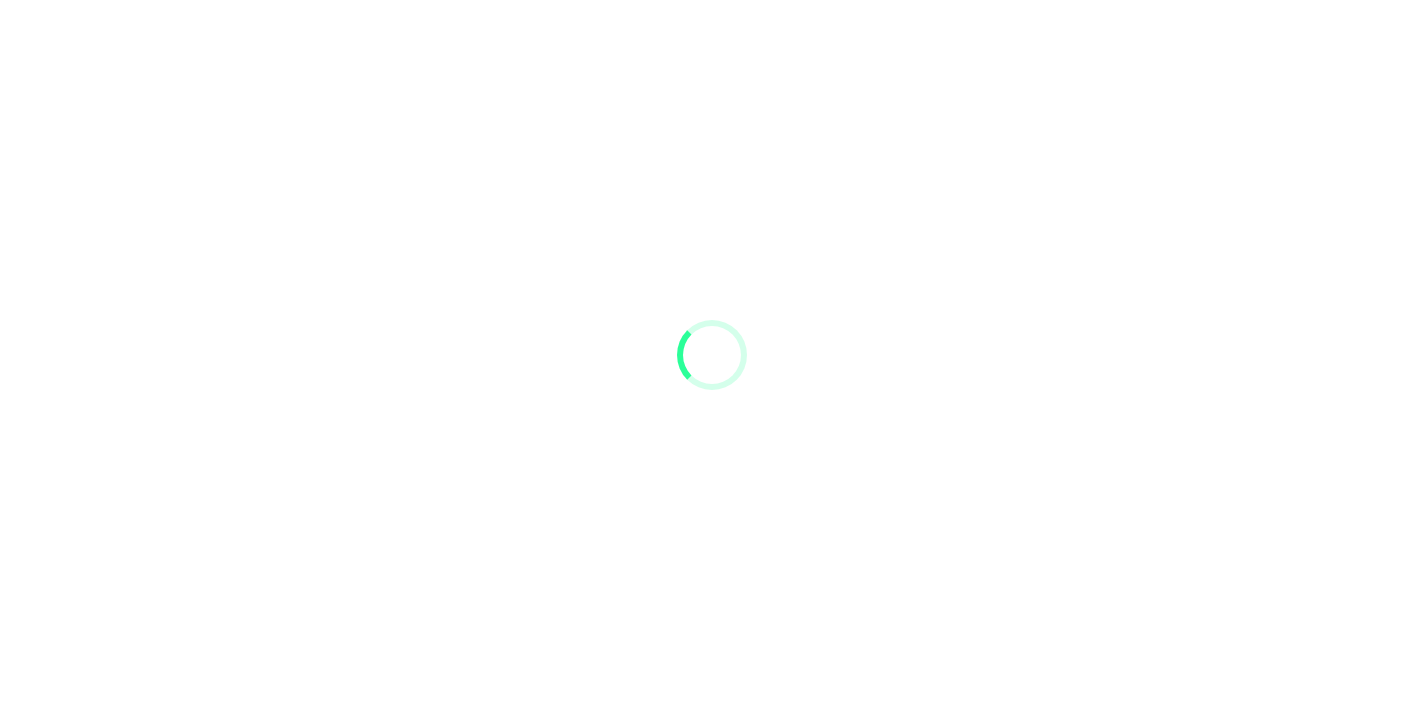 scroll, scrollTop: 0, scrollLeft: 0, axis: both 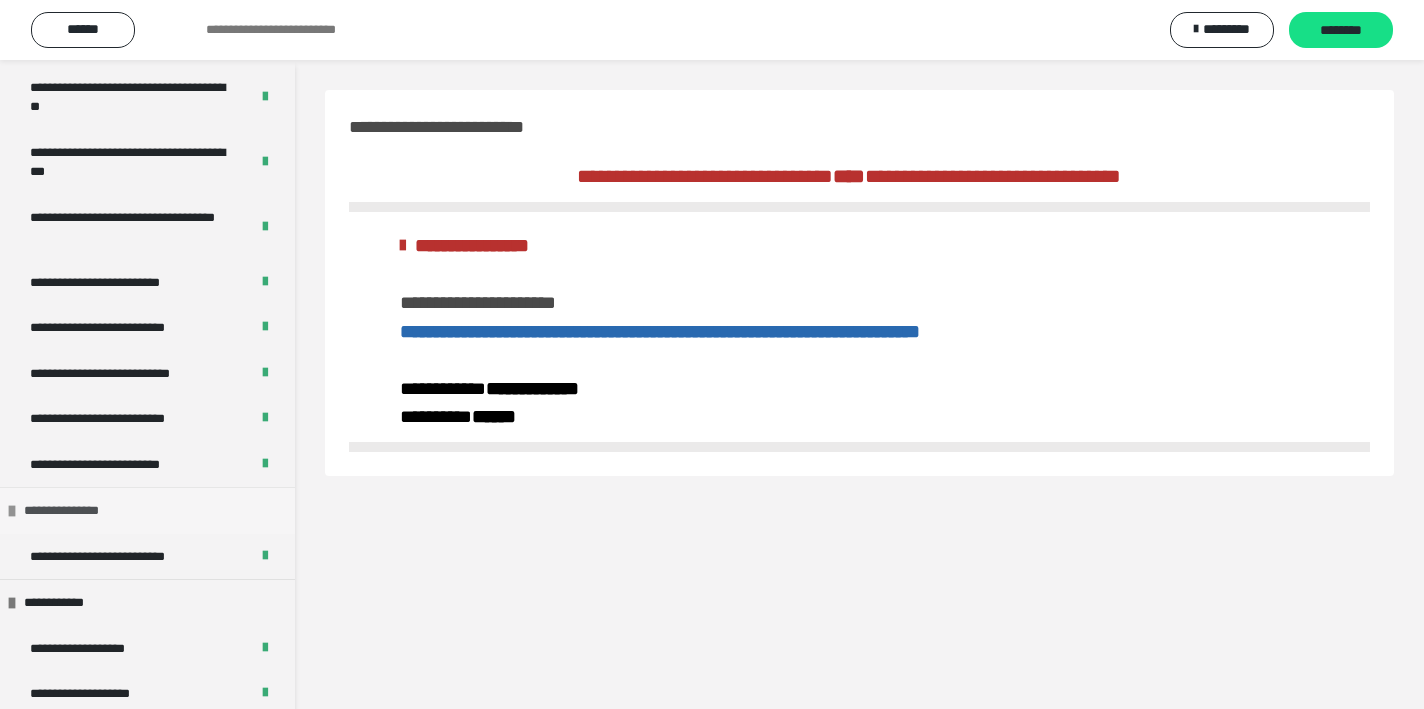 click on "**********" at bounding box center (76, 511) 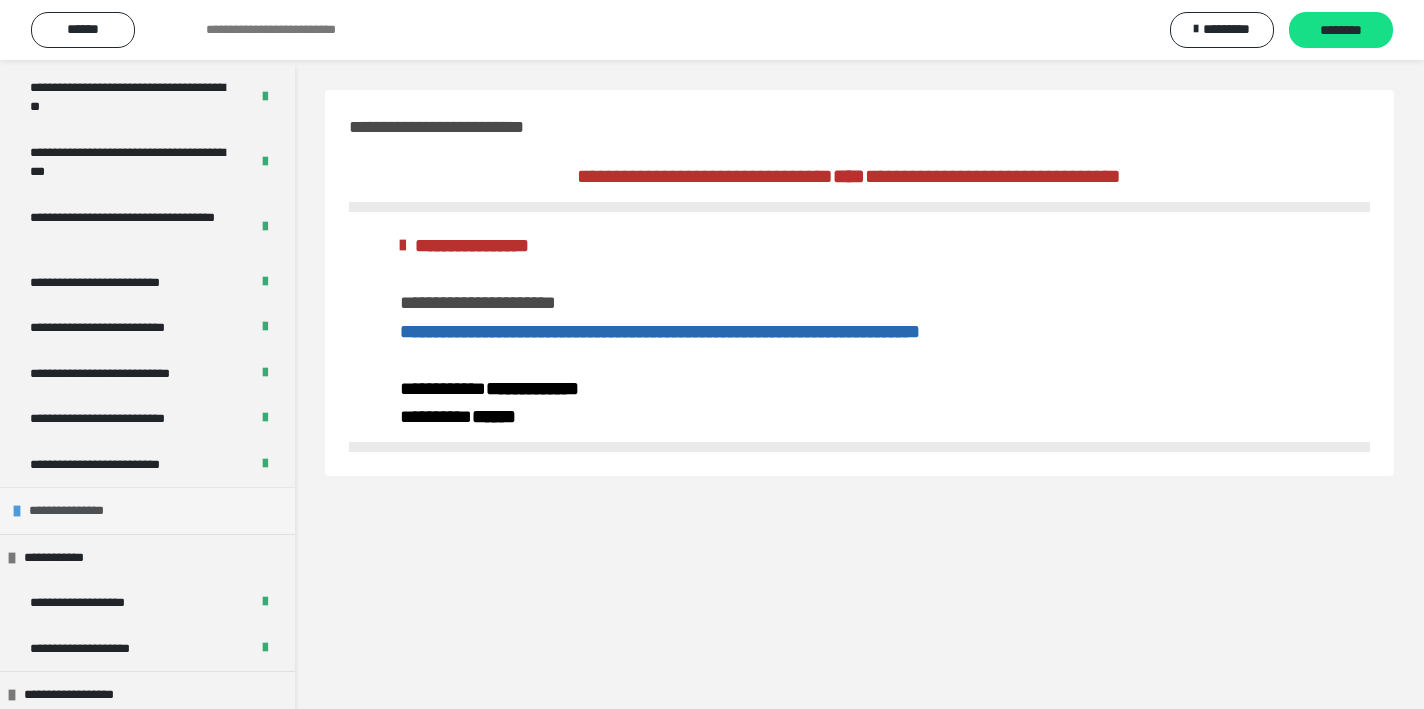 click on "**********" at bounding box center (81, 511) 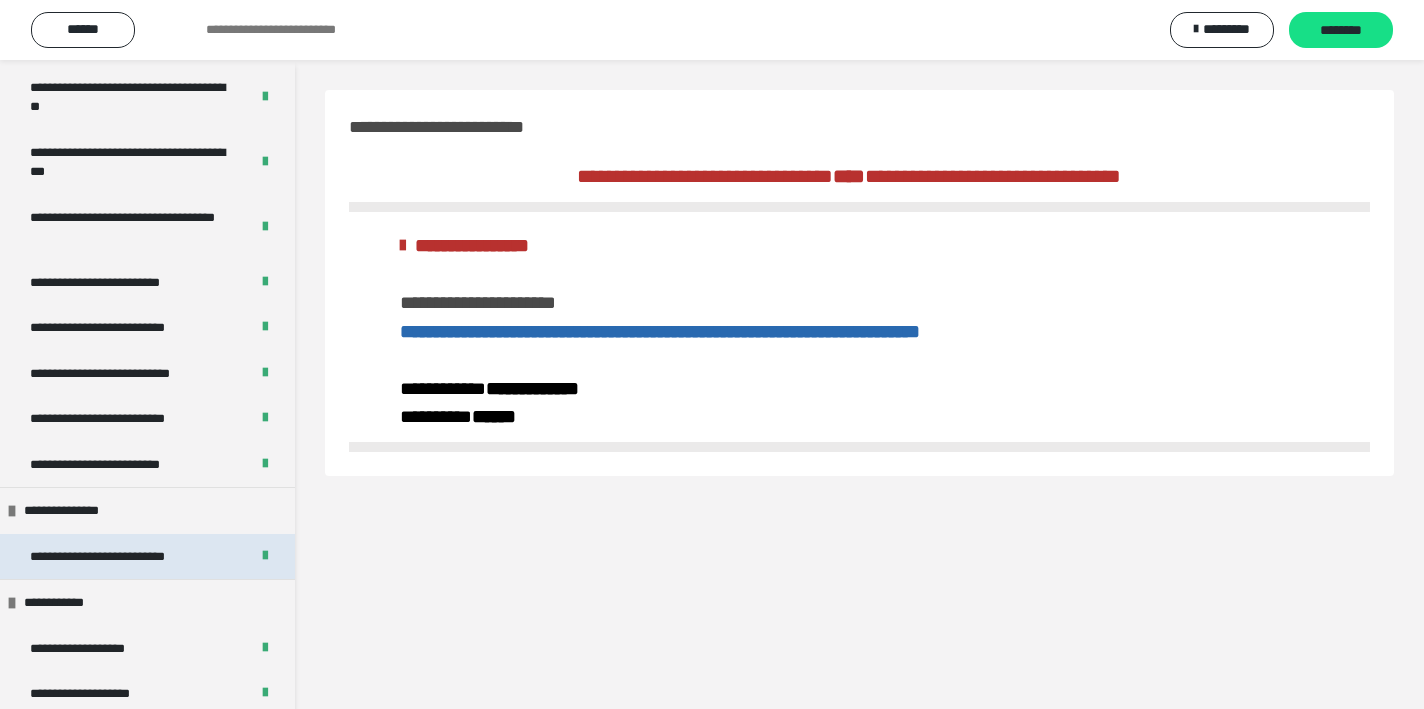 click on "**********" at bounding box center (122, 557) 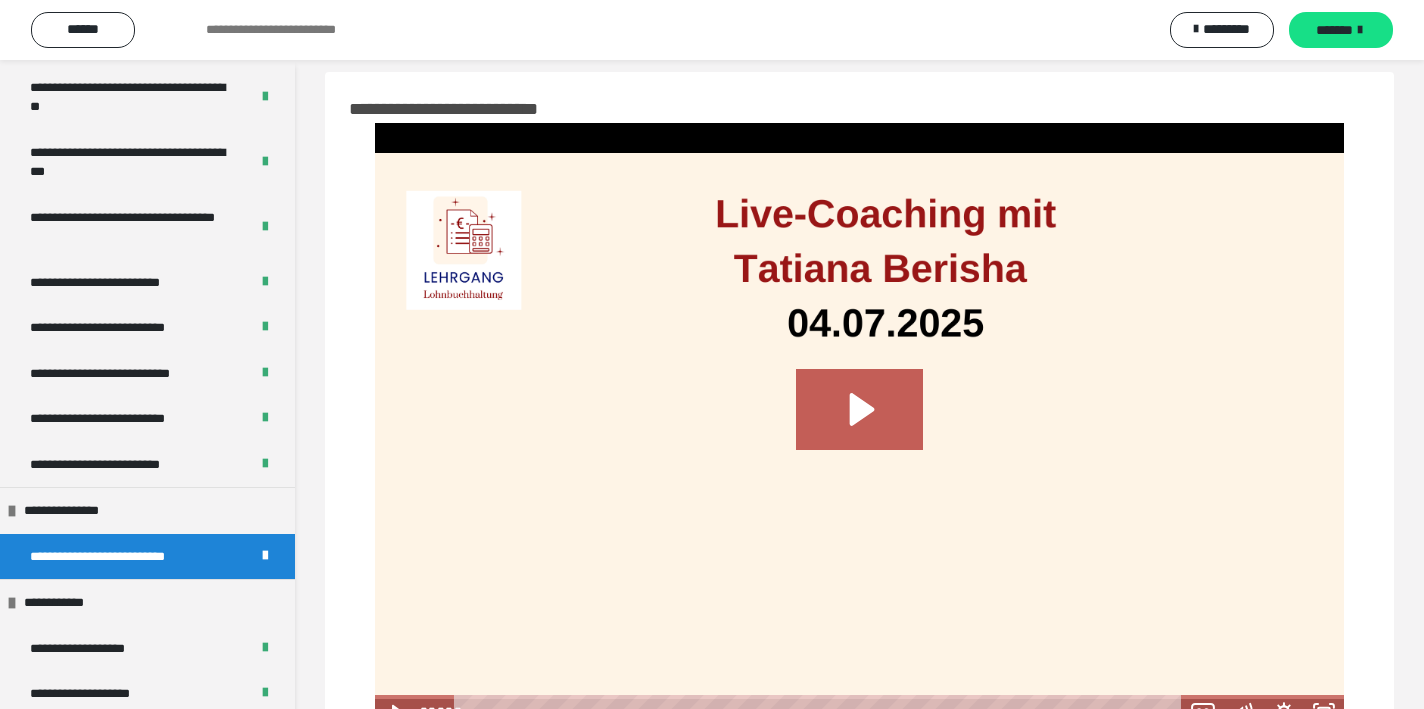 scroll, scrollTop: 0, scrollLeft: 0, axis: both 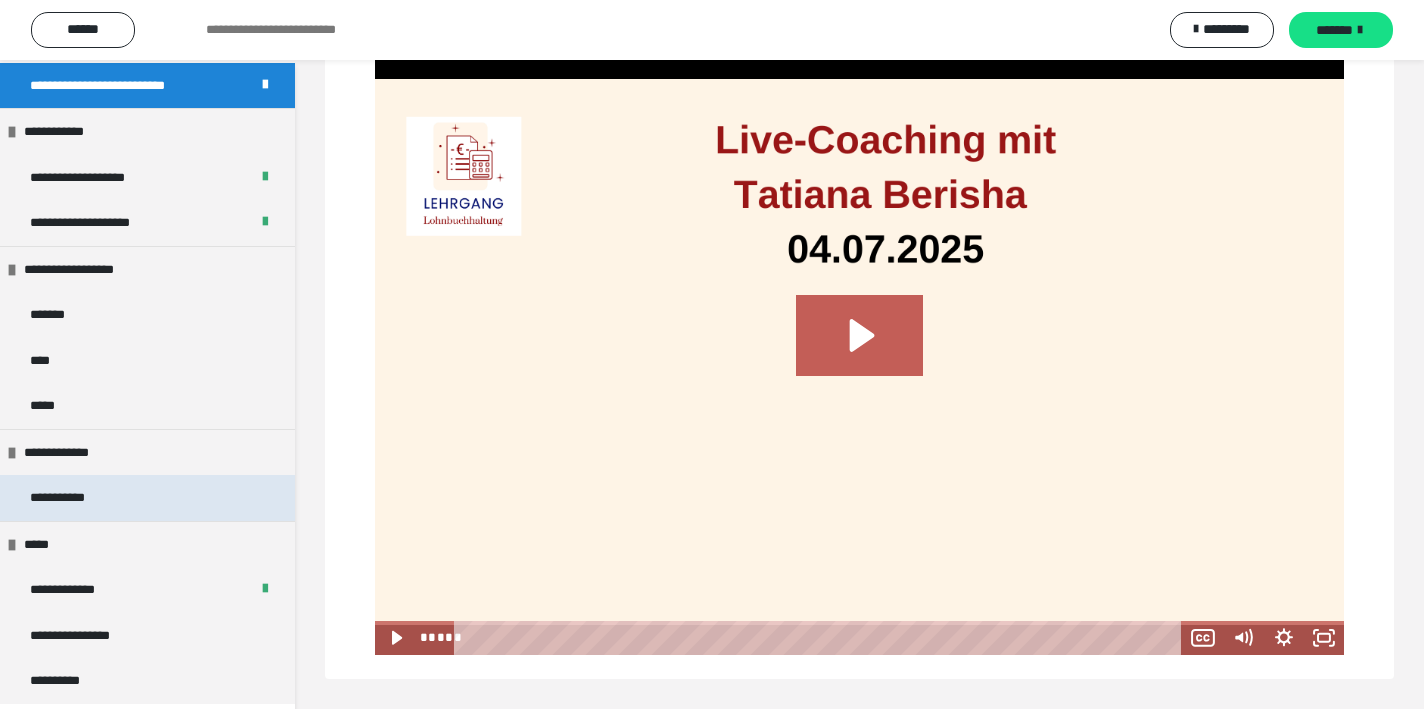 click on "**********" at bounding box center [147, 498] 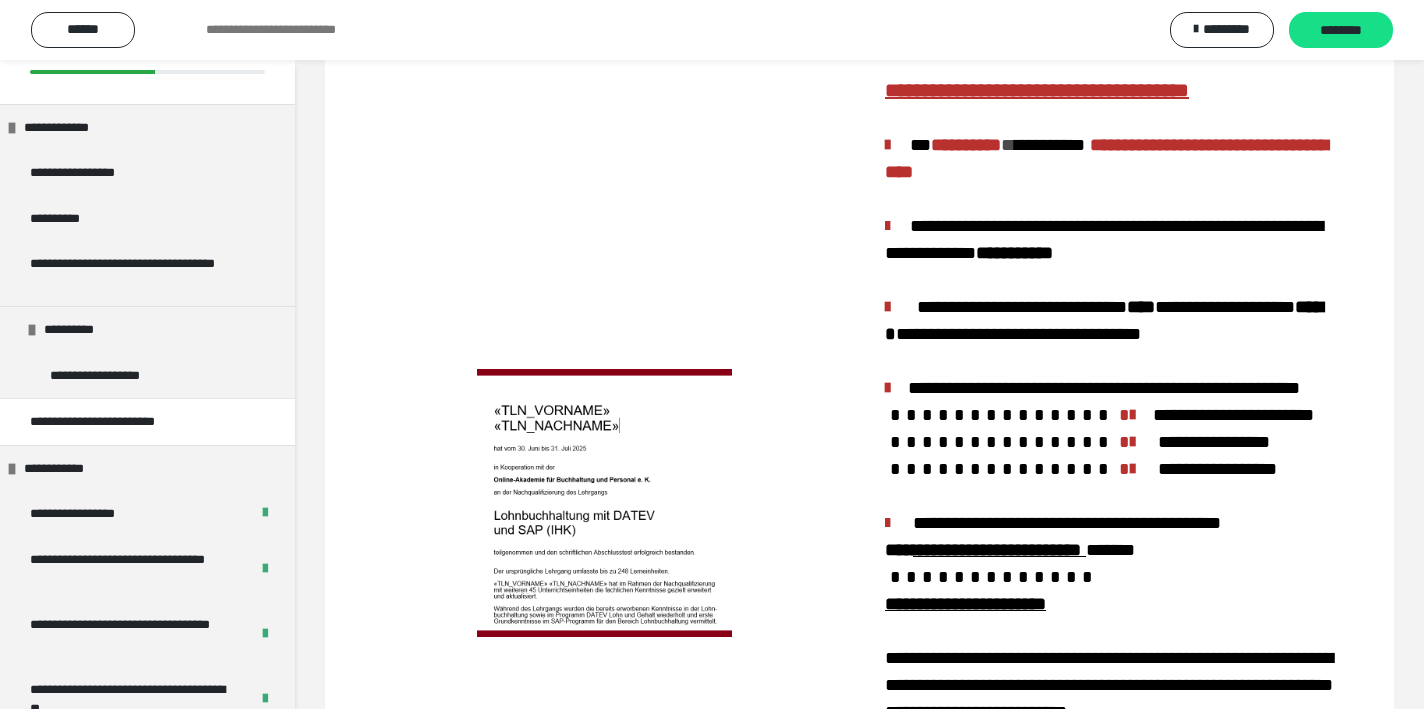 scroll, scrollTop: 0, scrollLeft: 0, axis: both 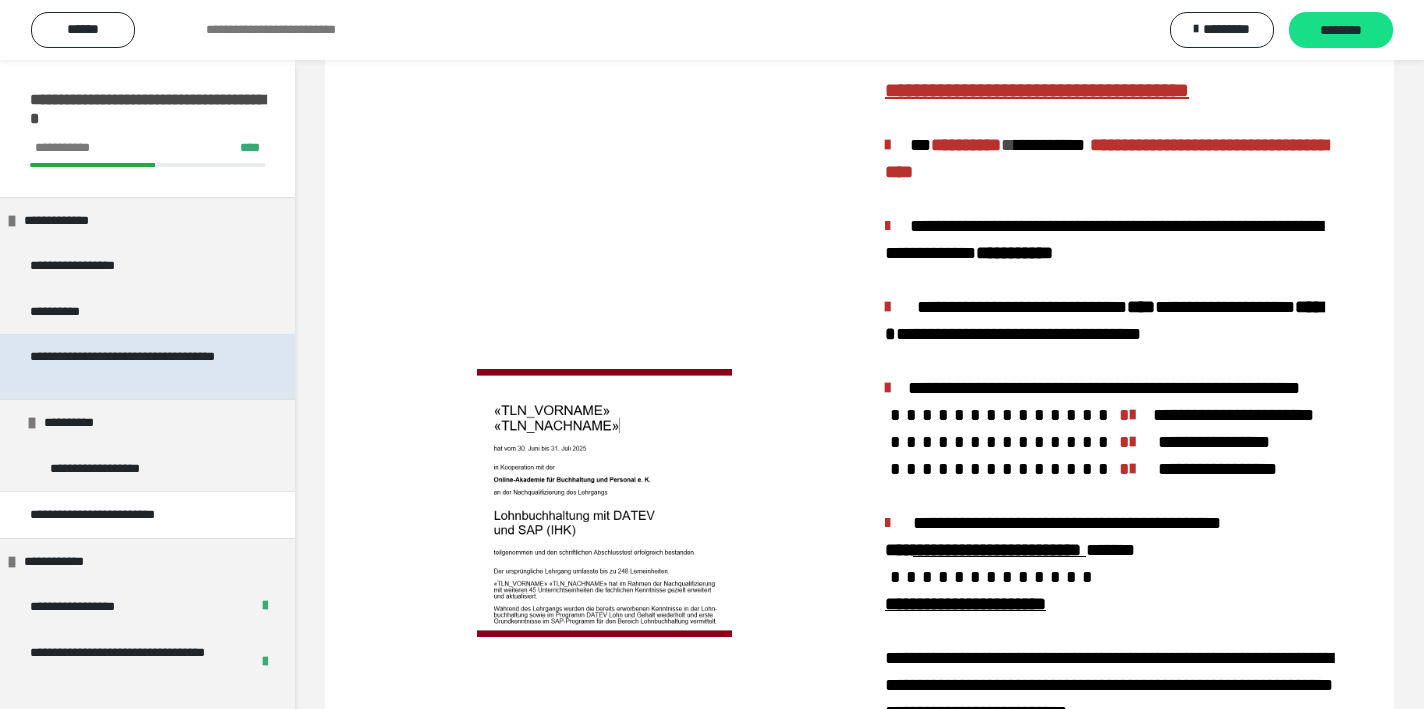 click on "**********" at bounding box center (139, 366) 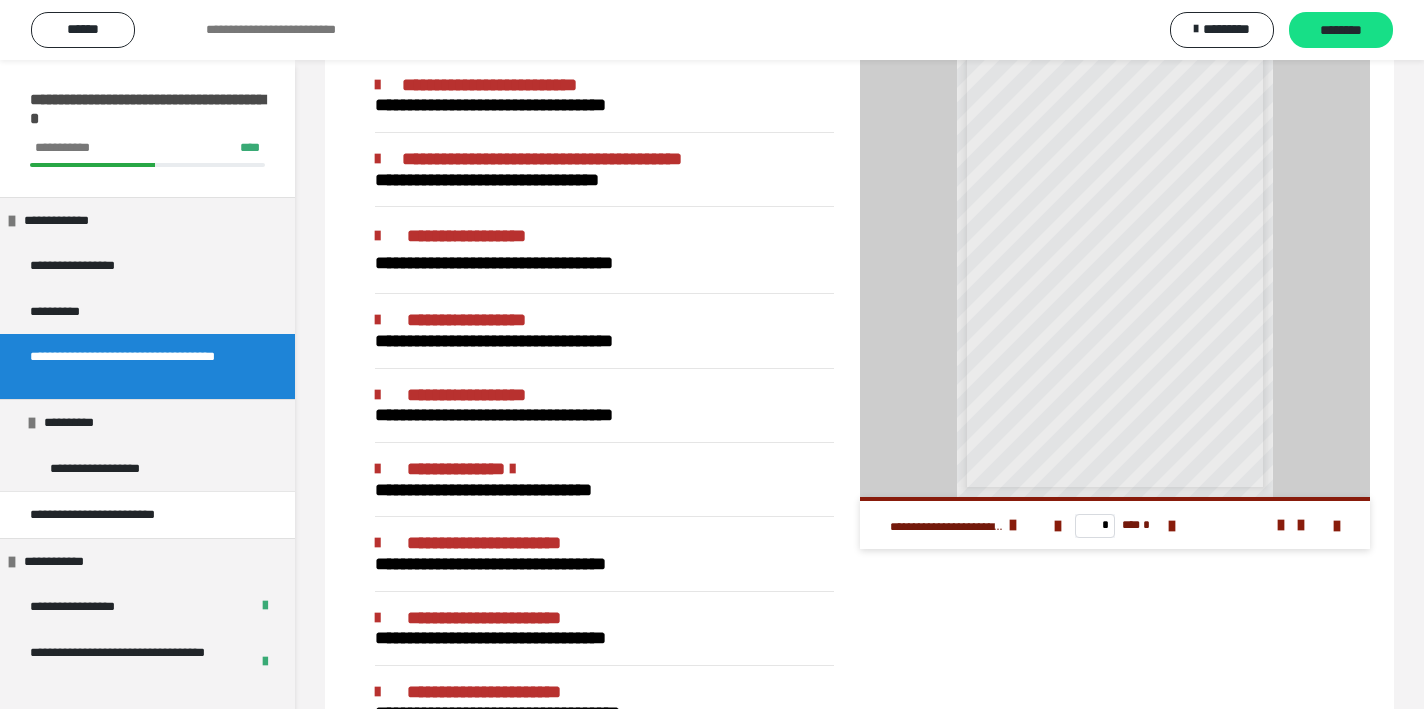 click on "**********" at bounding box center [604, 399] 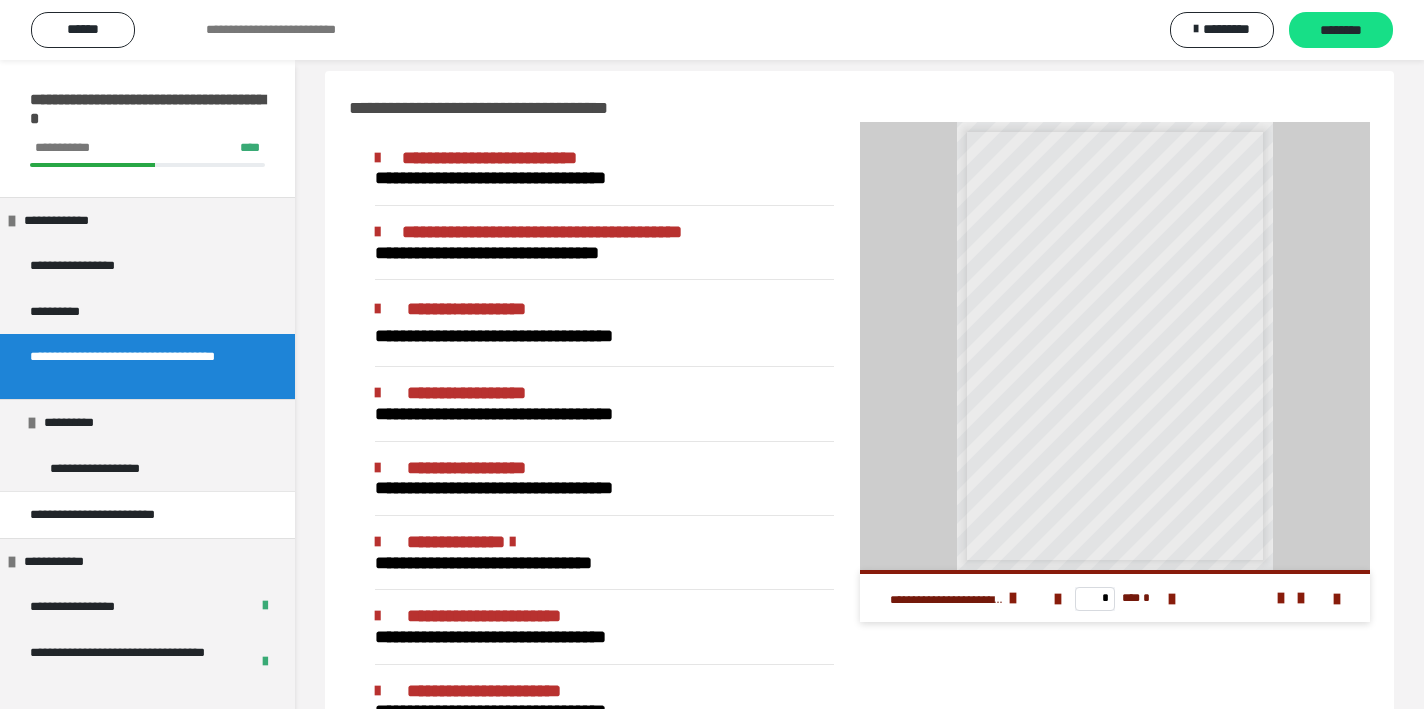 scroll, scrollTop: 0, scrollLeft: 0, axis: both 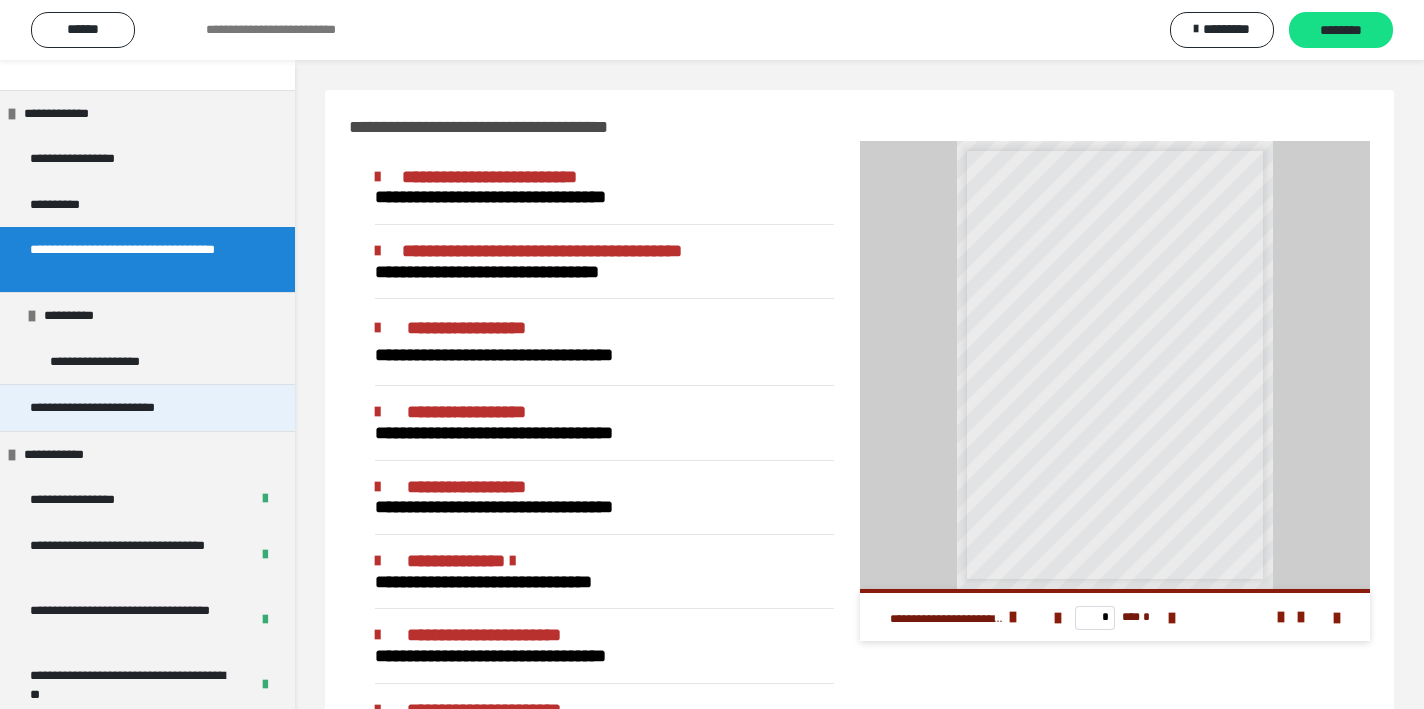 click on "**********" at bounding box center [124, 408] 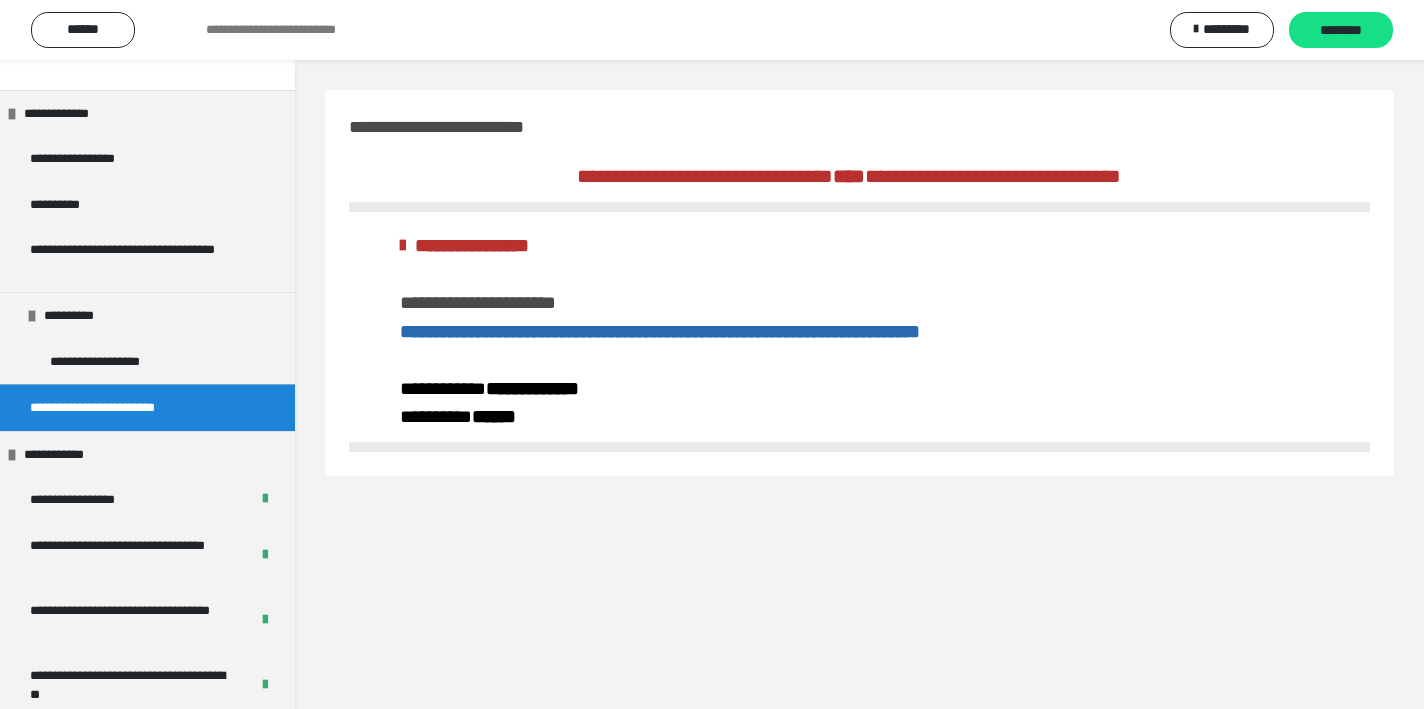 click on "**********" at bounding box center (660, 331) 